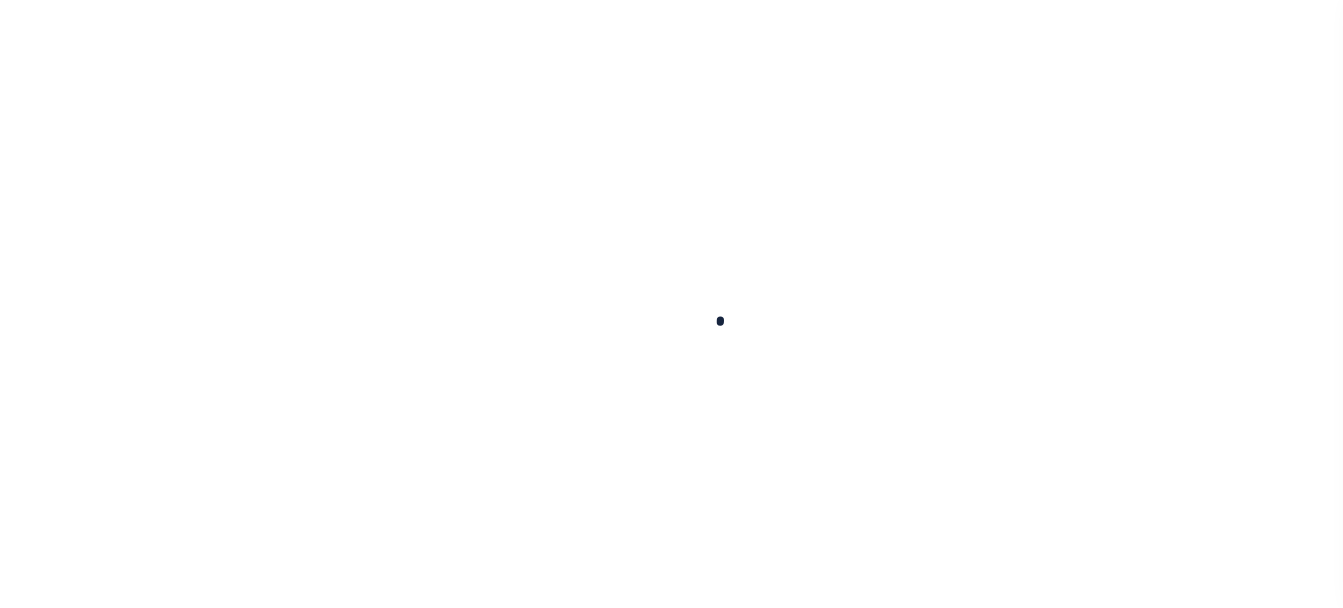 scroll, scrollTop: 0, scrollLeft: 0, axis: both 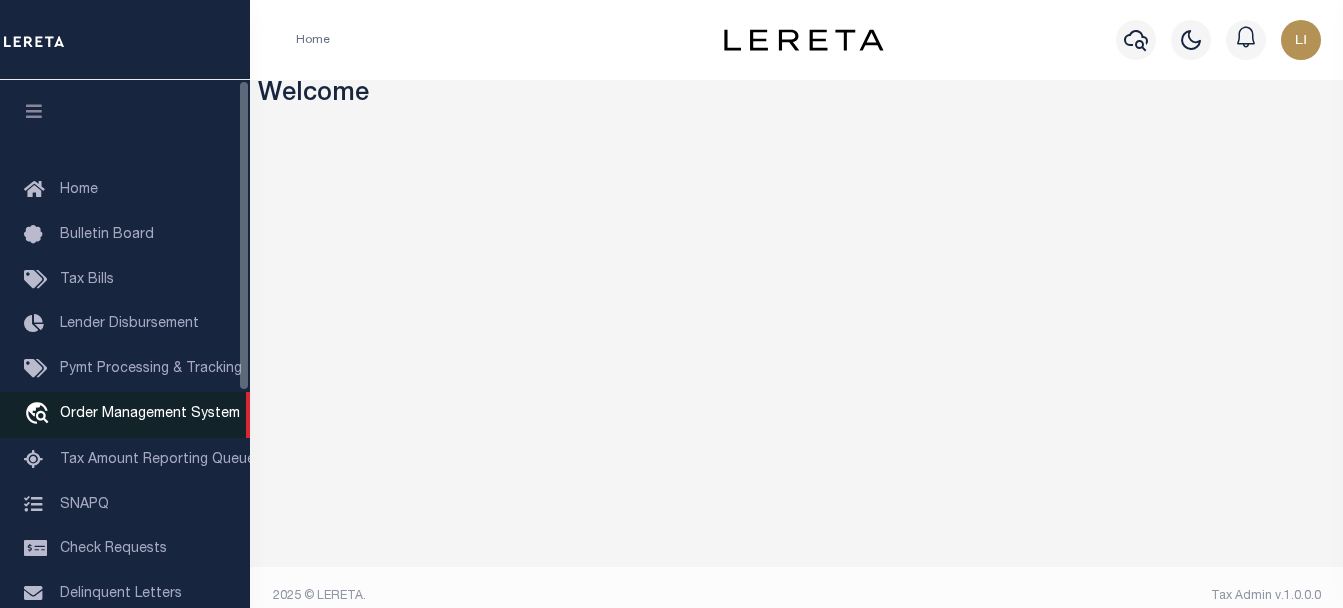 click on "Order Management System" at bounding box center (150, 414) 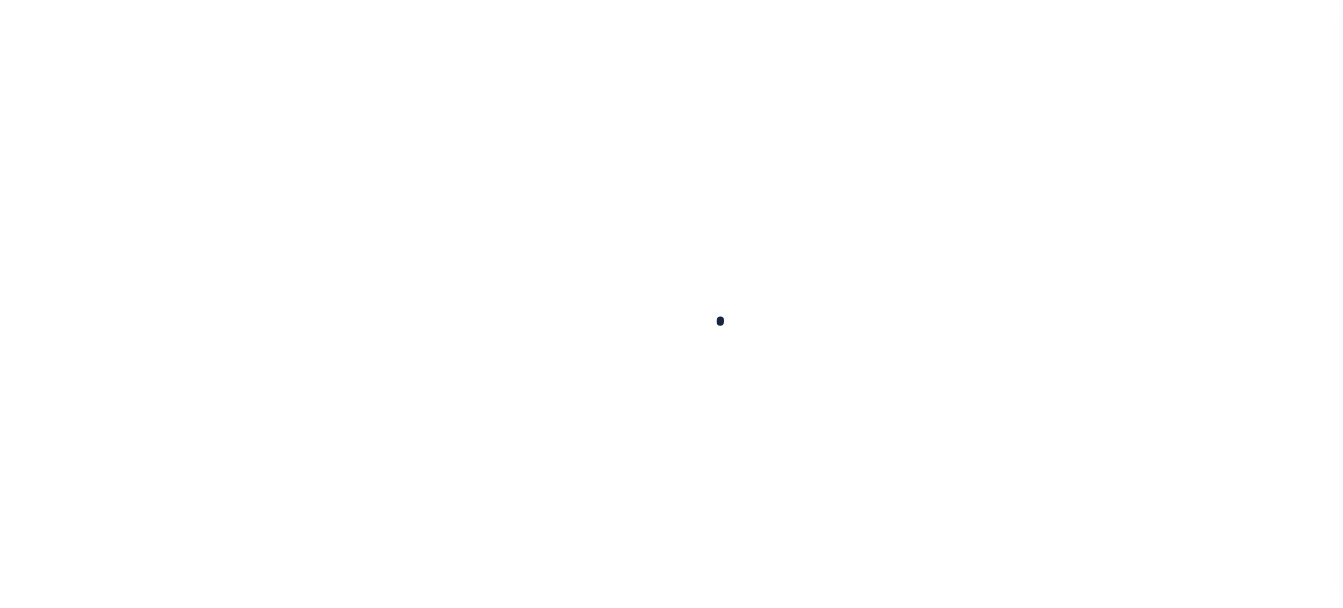 scroll, scrollTop: 0, scrollLeft: 0, axis: both 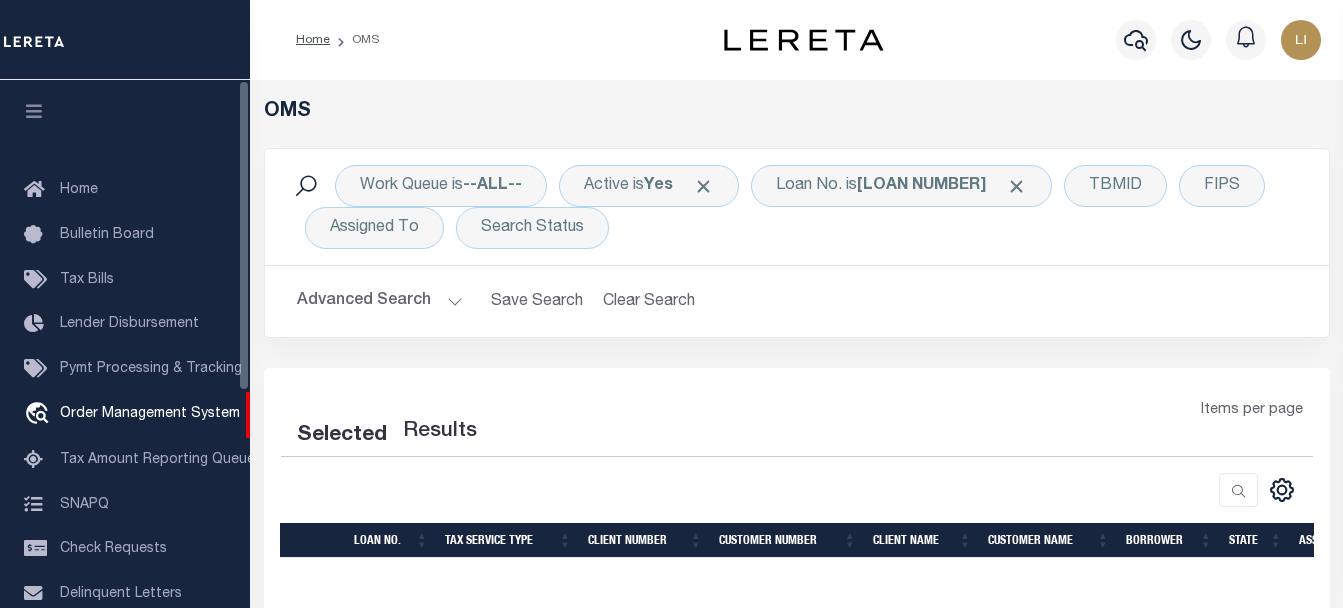 select on "200" 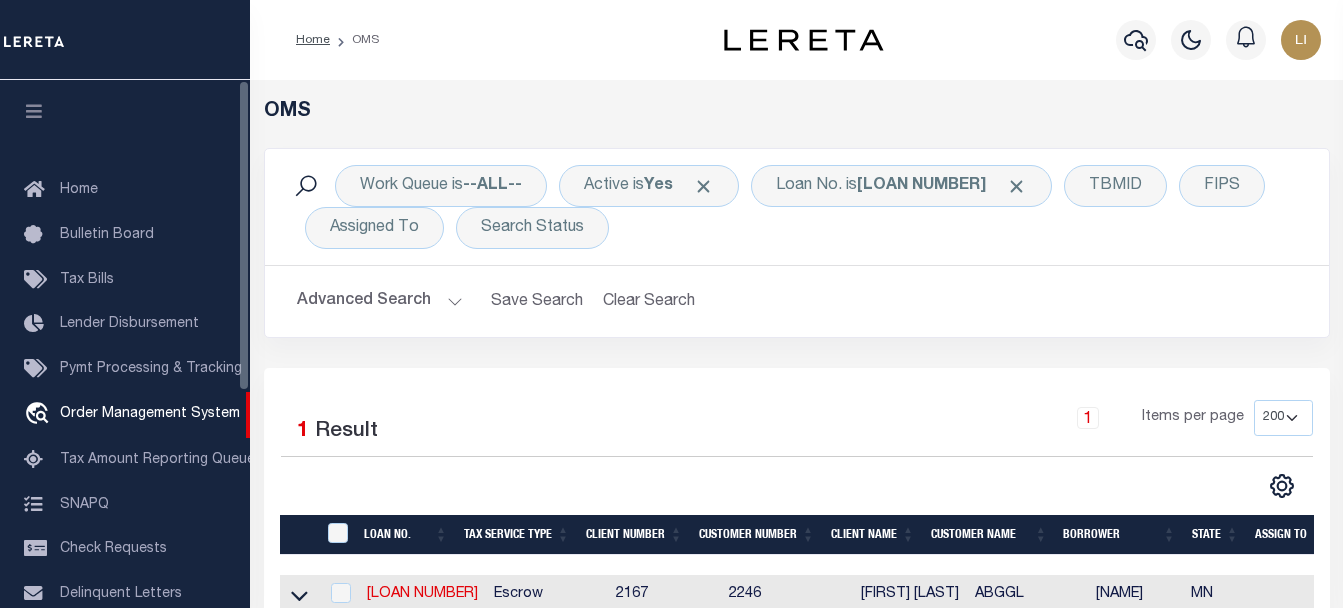 click at bounding box center [34, 114] 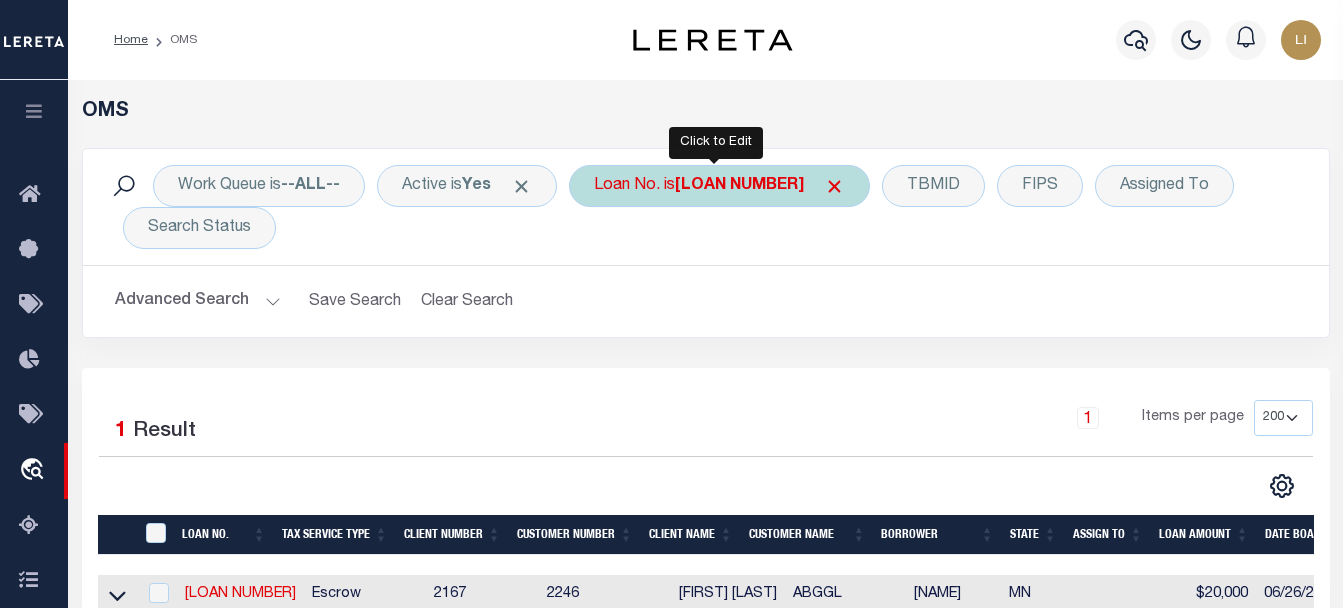 click on "Loan No. is [LOAN NUMBER]" at bounding box center (719, 186) 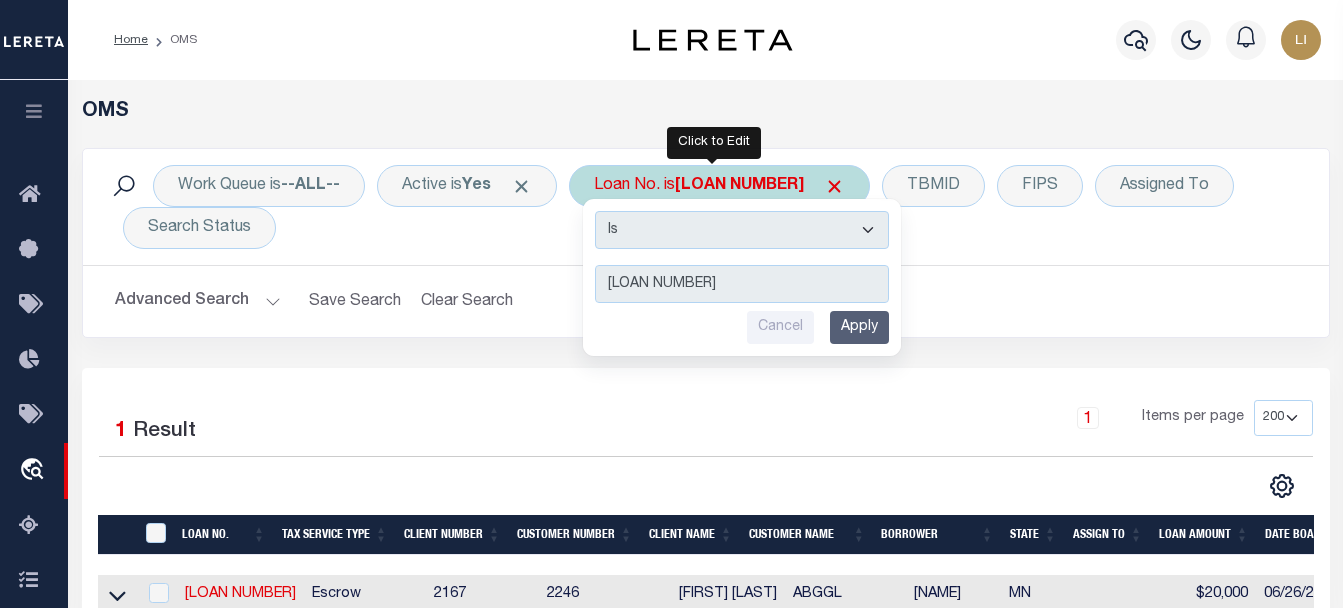type on "[LOAN NUMBER]" 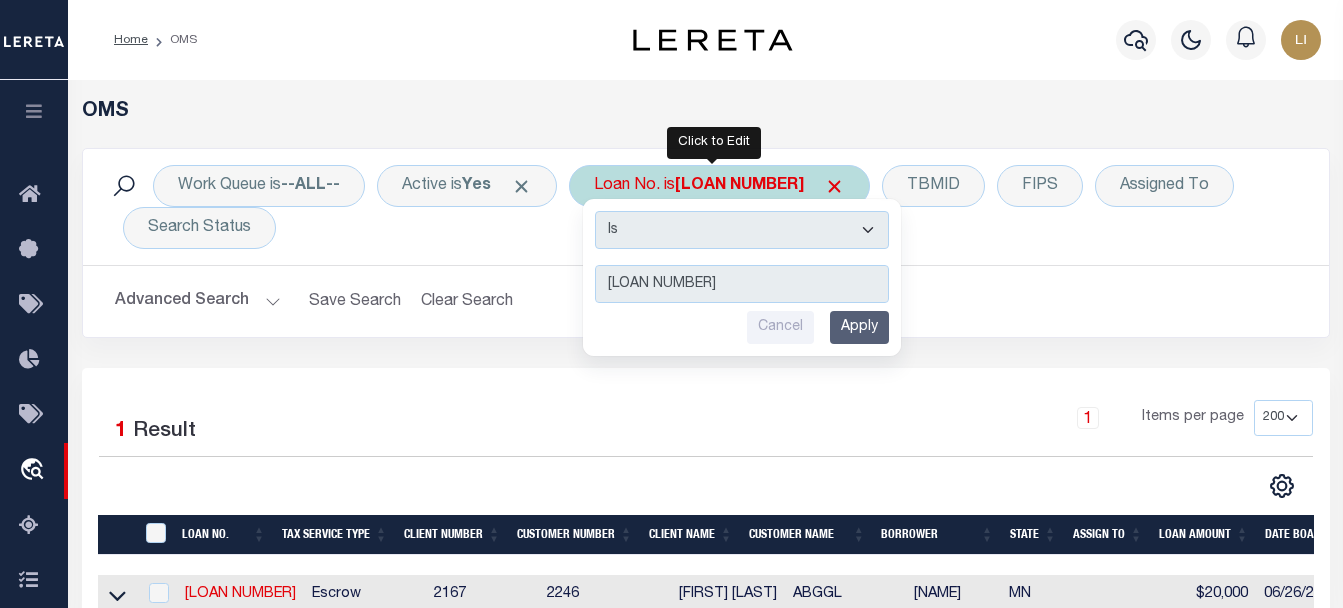 click on "Apply" at bounding box center [859, 327] 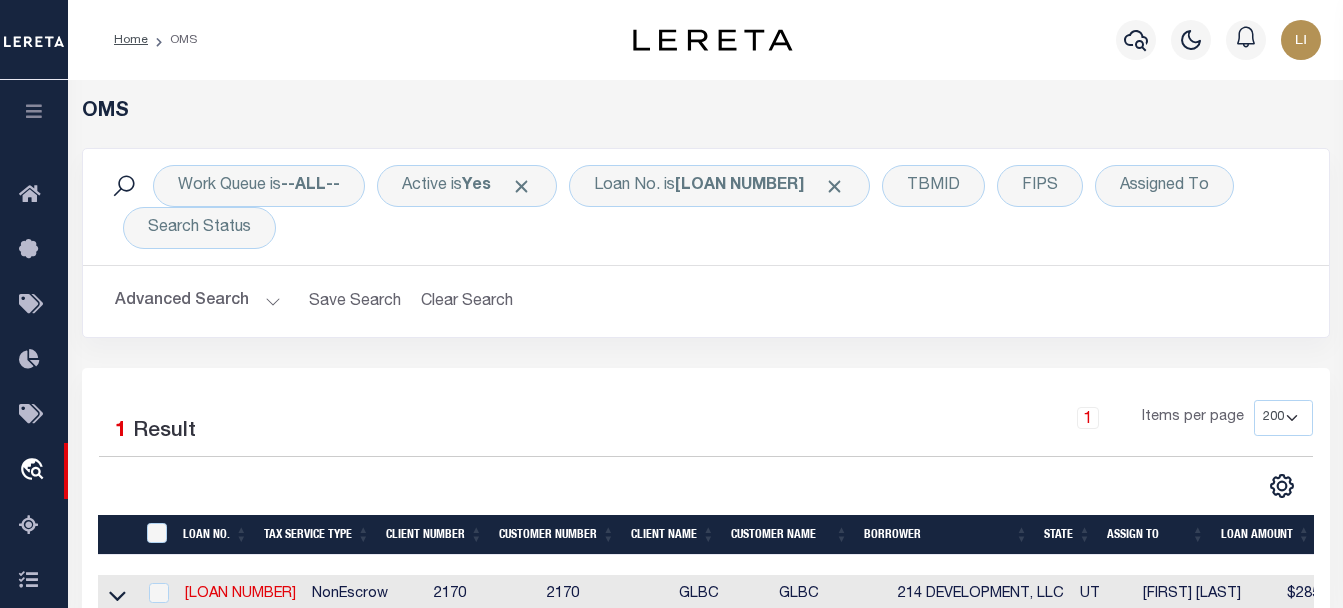 scroll, scrollTop: 200, scrollLeft: 0, axis: vertical 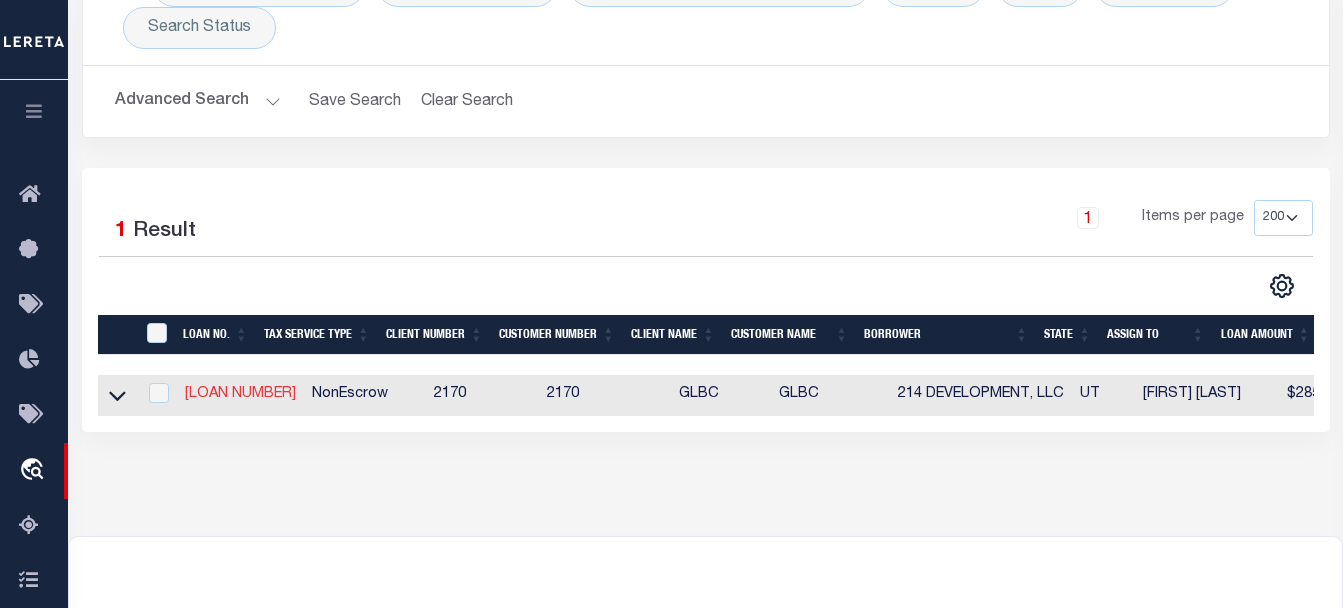 click on "[LOAN NUMBER]" at bounding box center [240, 394] 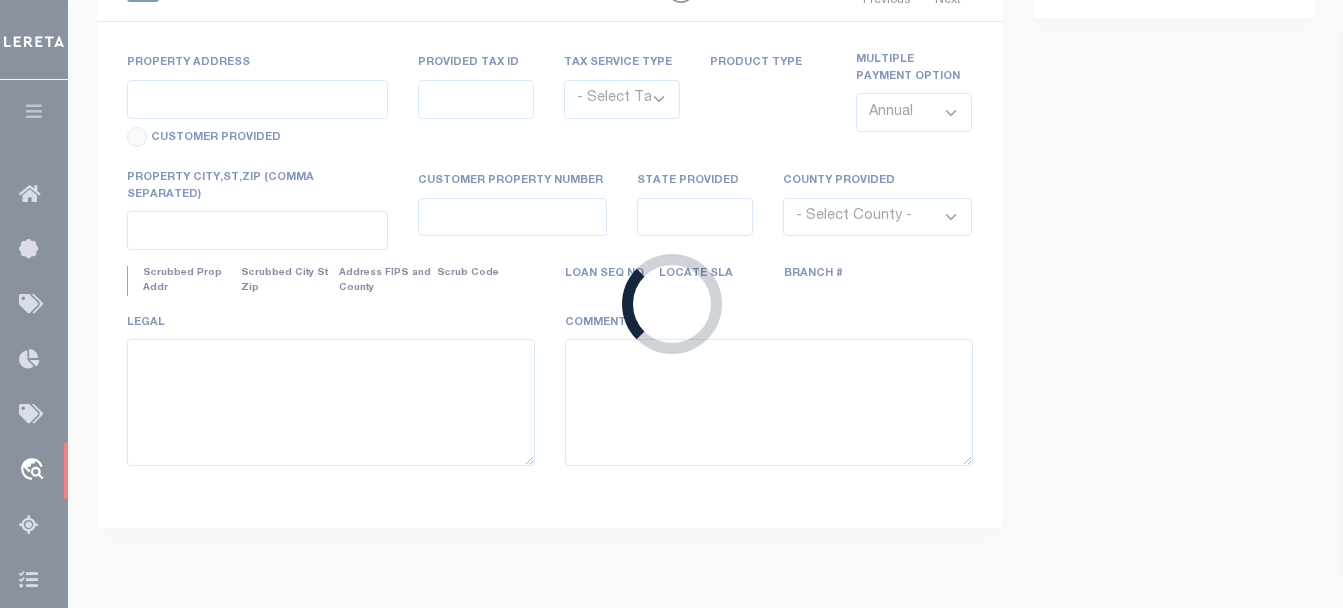 type on "[LOAN NUMBER]" 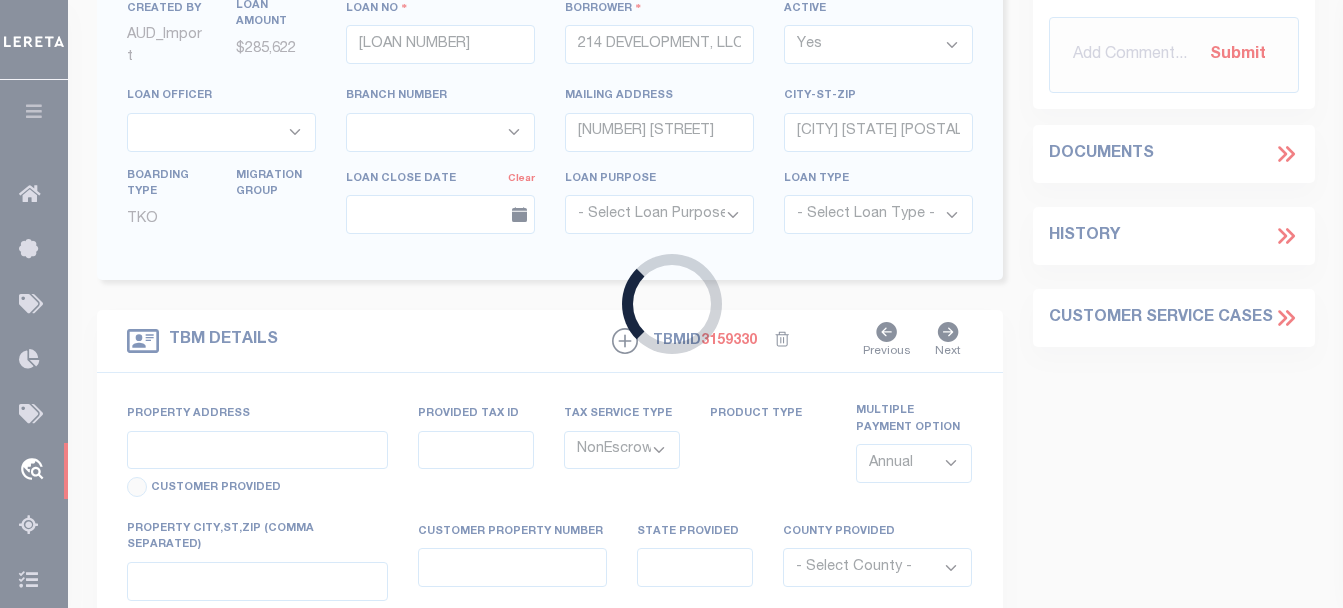 scroll, scrollTop: 52, scrollLeft: 0, axis: vertical 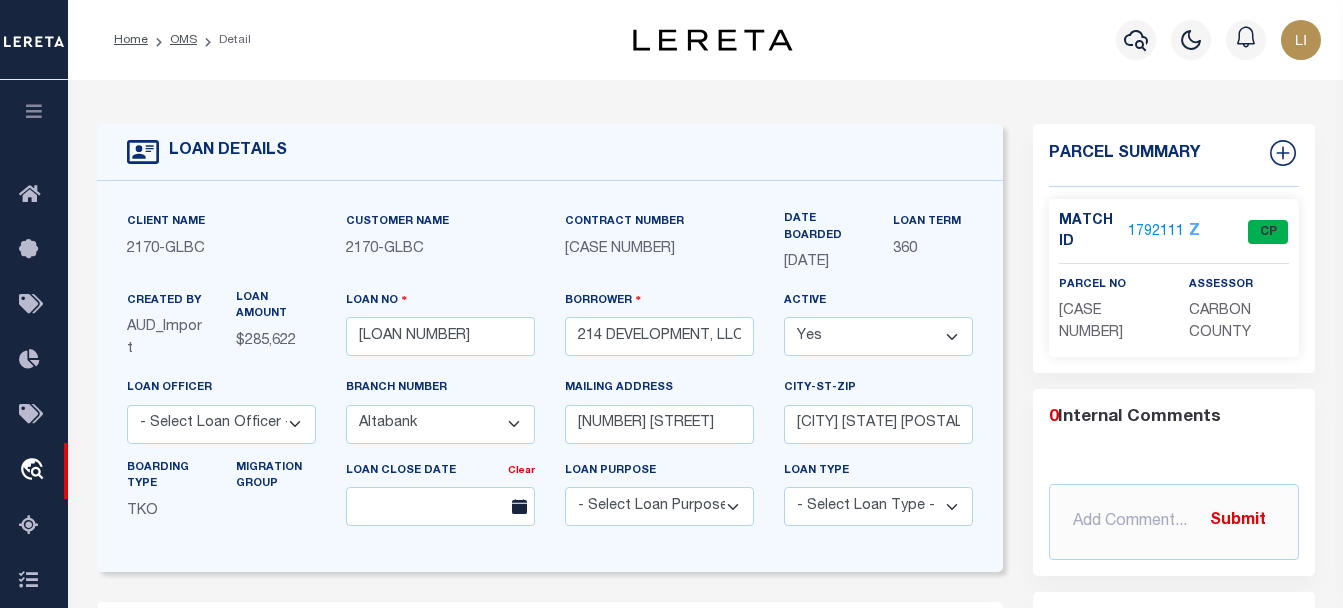 type on "[NUMBER] [STREET]" 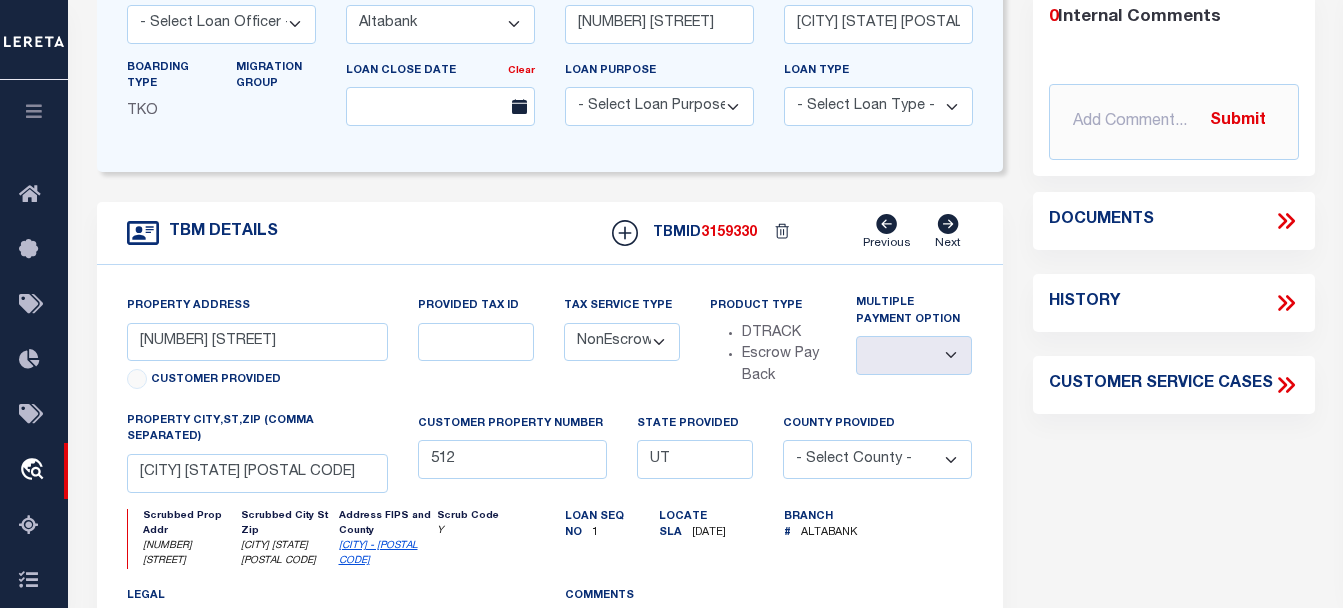 scroll, scrollTop: 500, scrollLeft: 0, axis: vertical 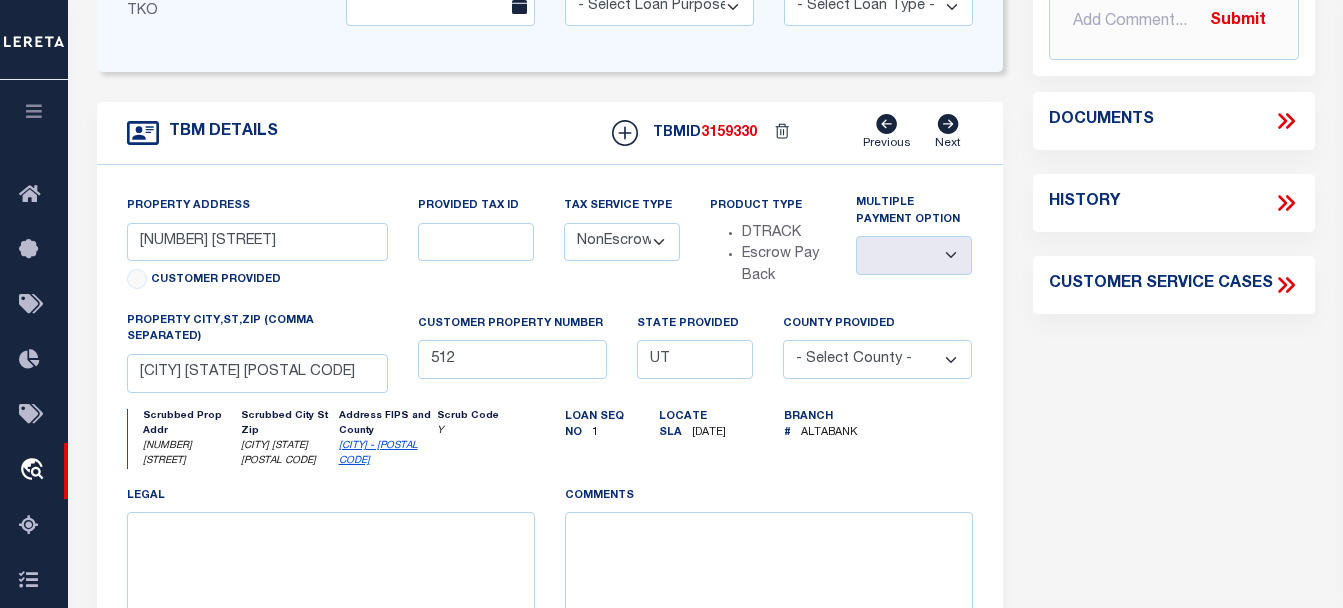 click 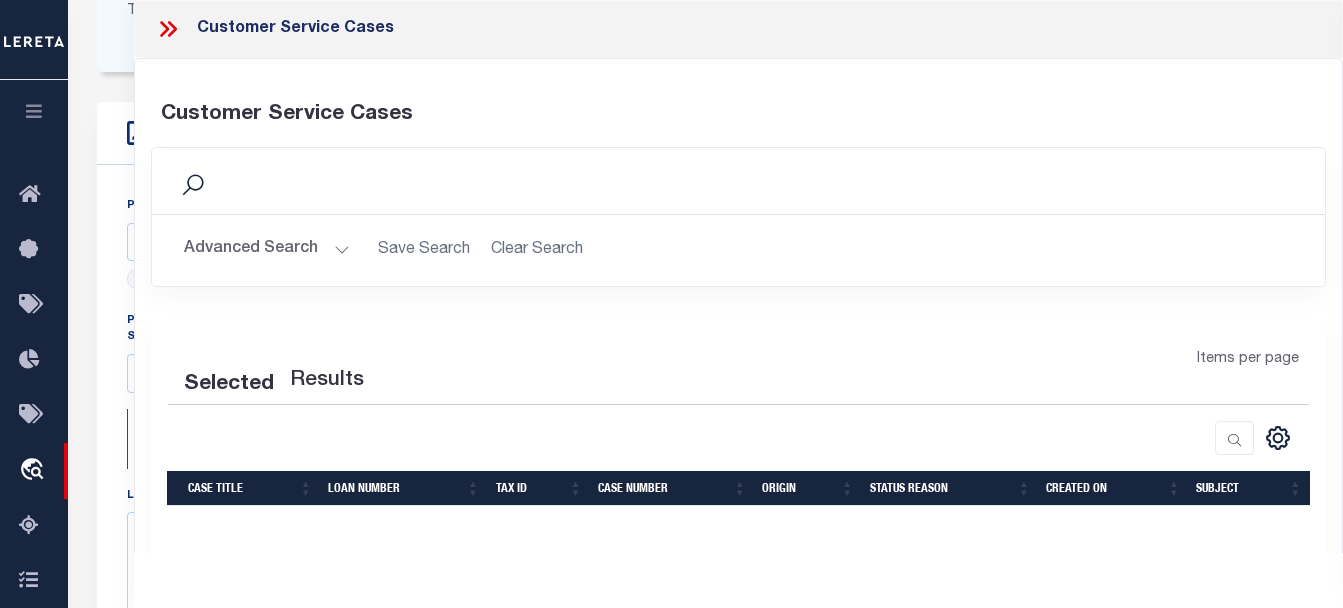 click on "Advanced Search" at bounding box center [267, 250] 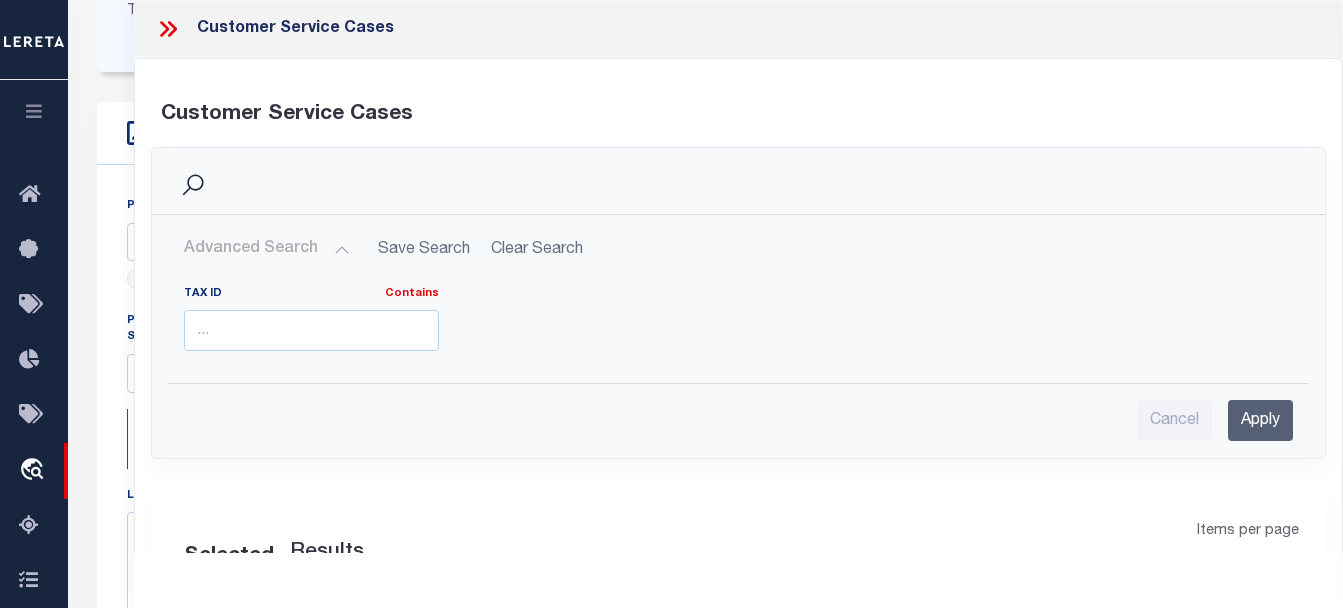 click on "Advanced Search" at bounding box center (267, 250) 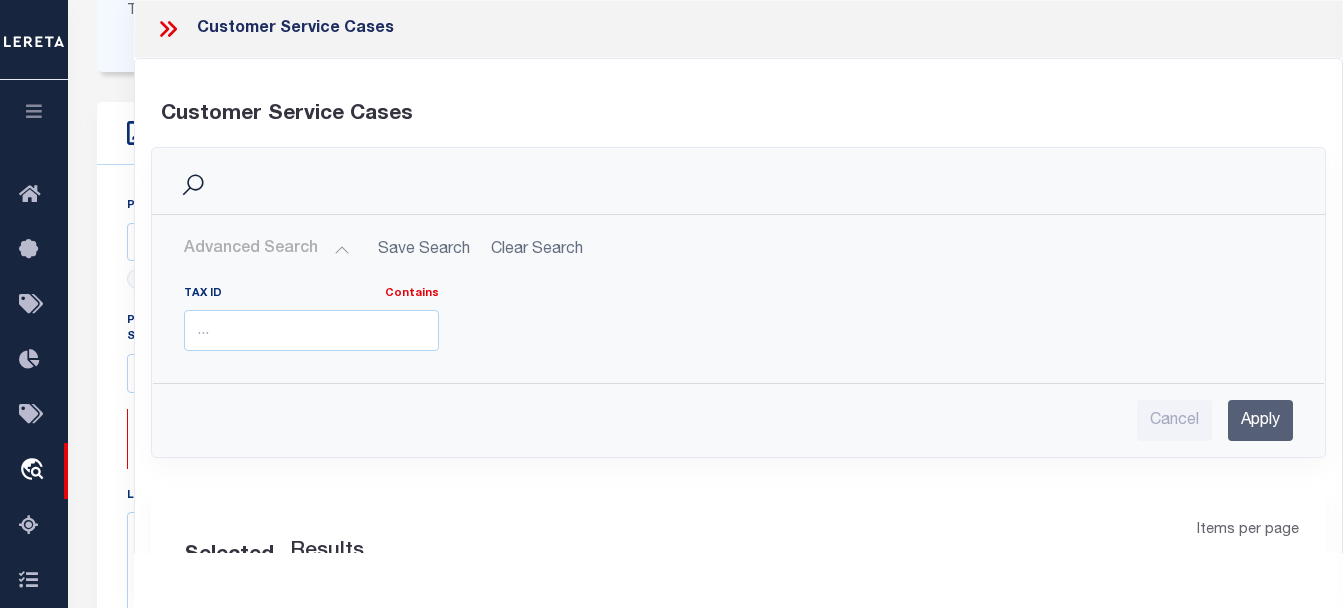 click on "Advanced Search" at bounding box center (267, 250) 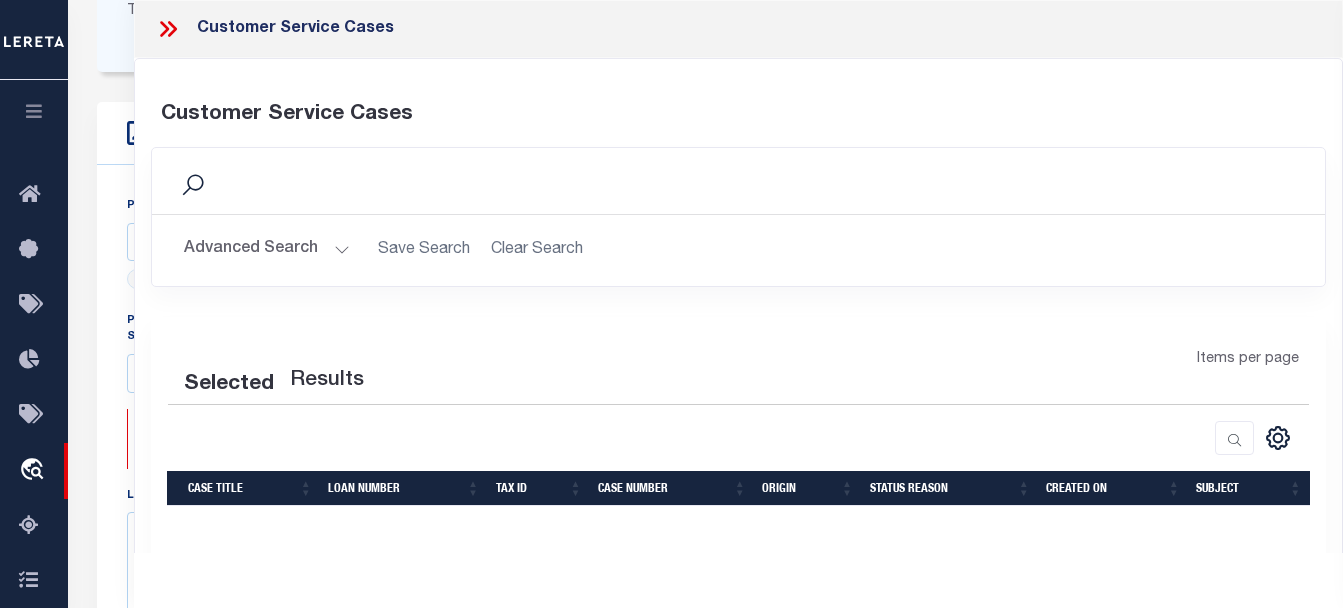 select on "50" 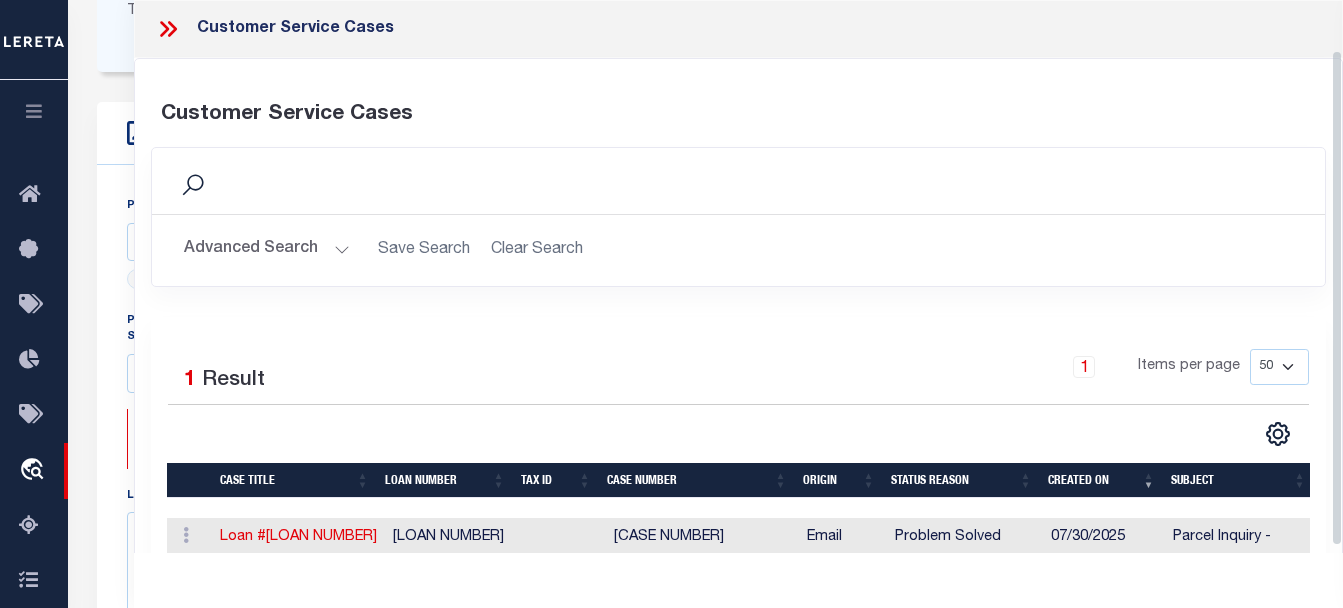 scroll, scrollTop: 73, scrollLeft: 0, axis: vertical 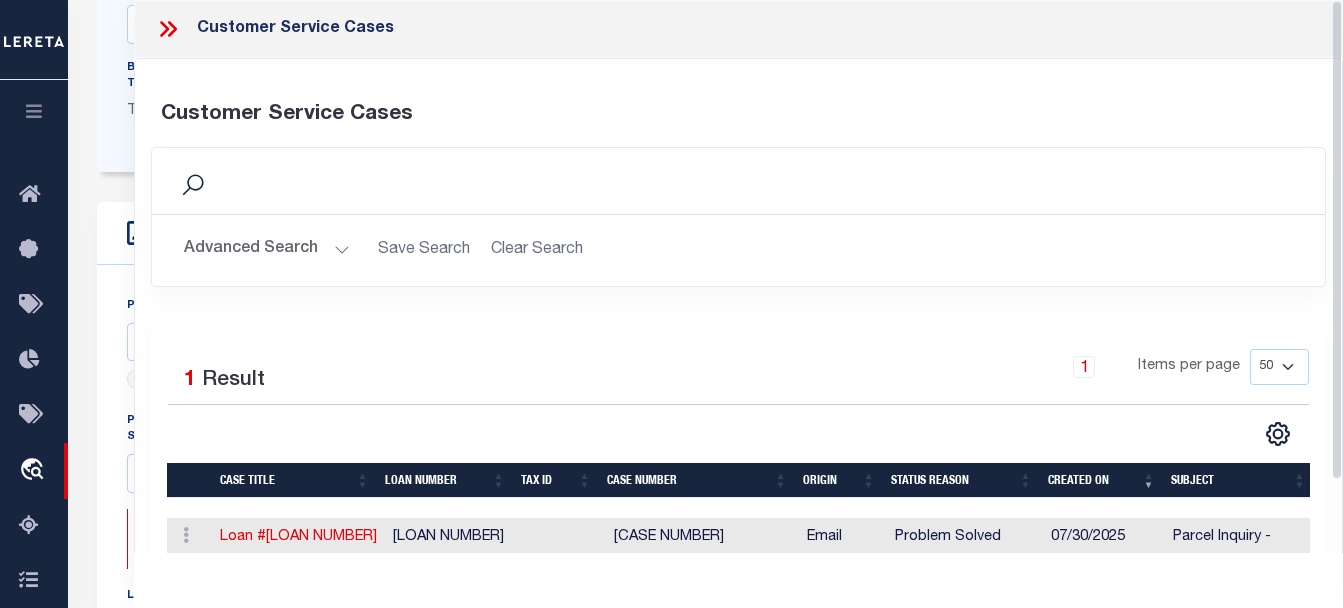 click 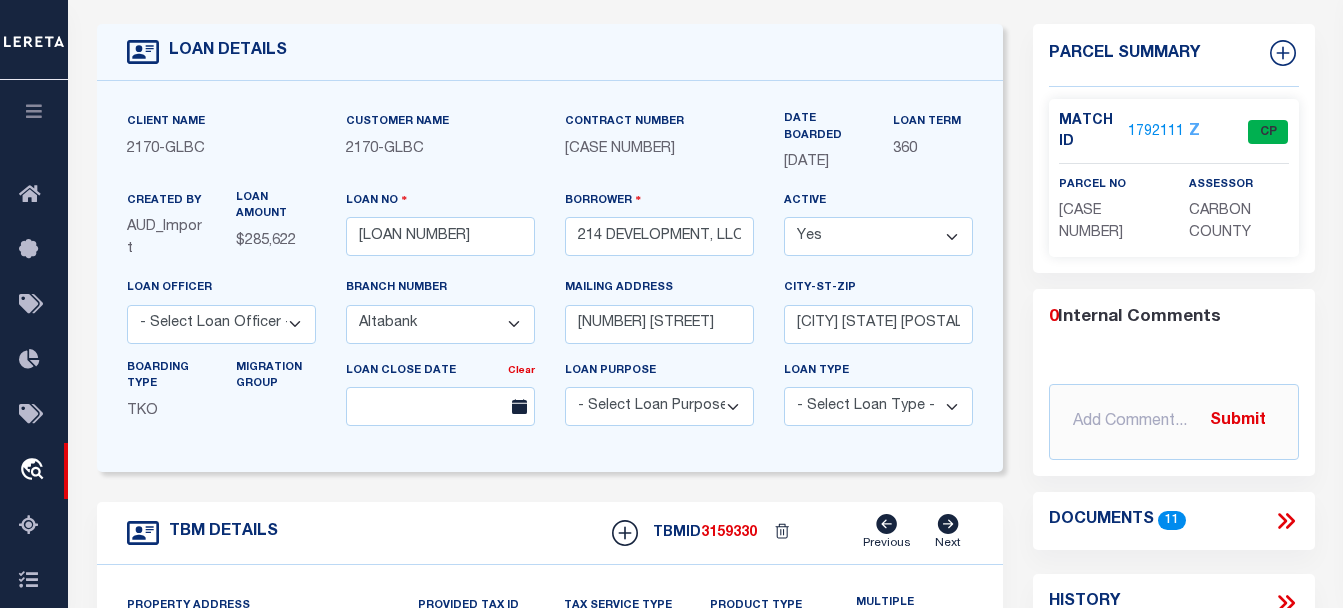 scroll, scrollTop: 0, scrollLeft: 0, axis: both 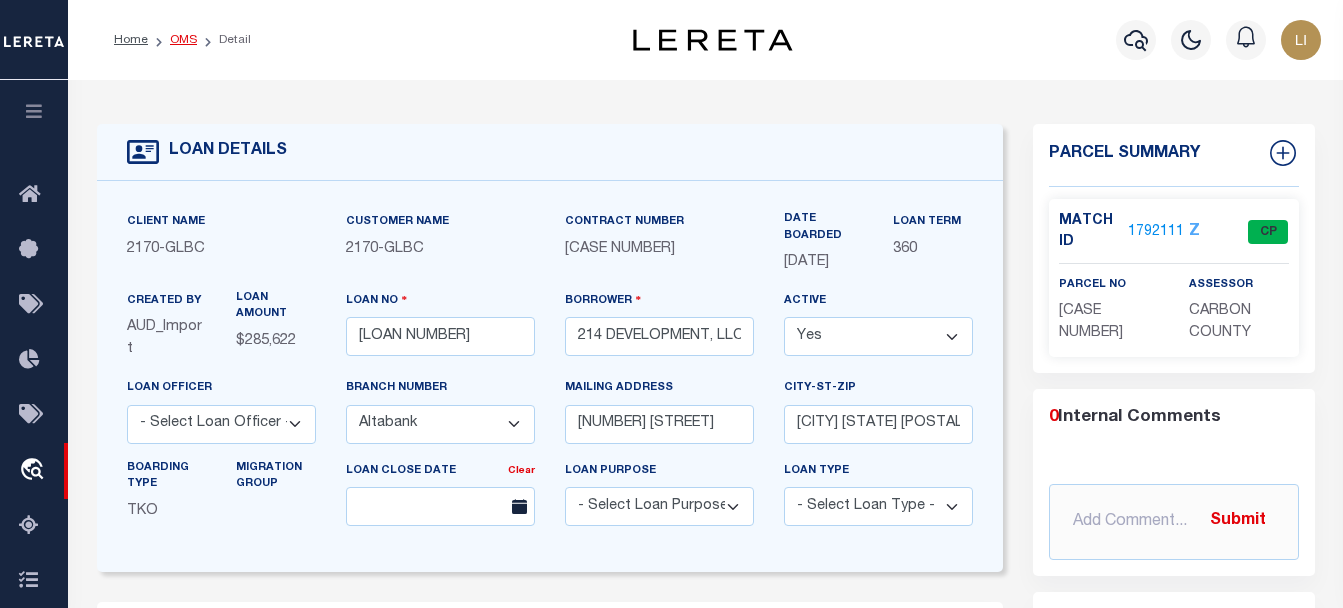 click on "OMS" at bounding box center [183, 40] 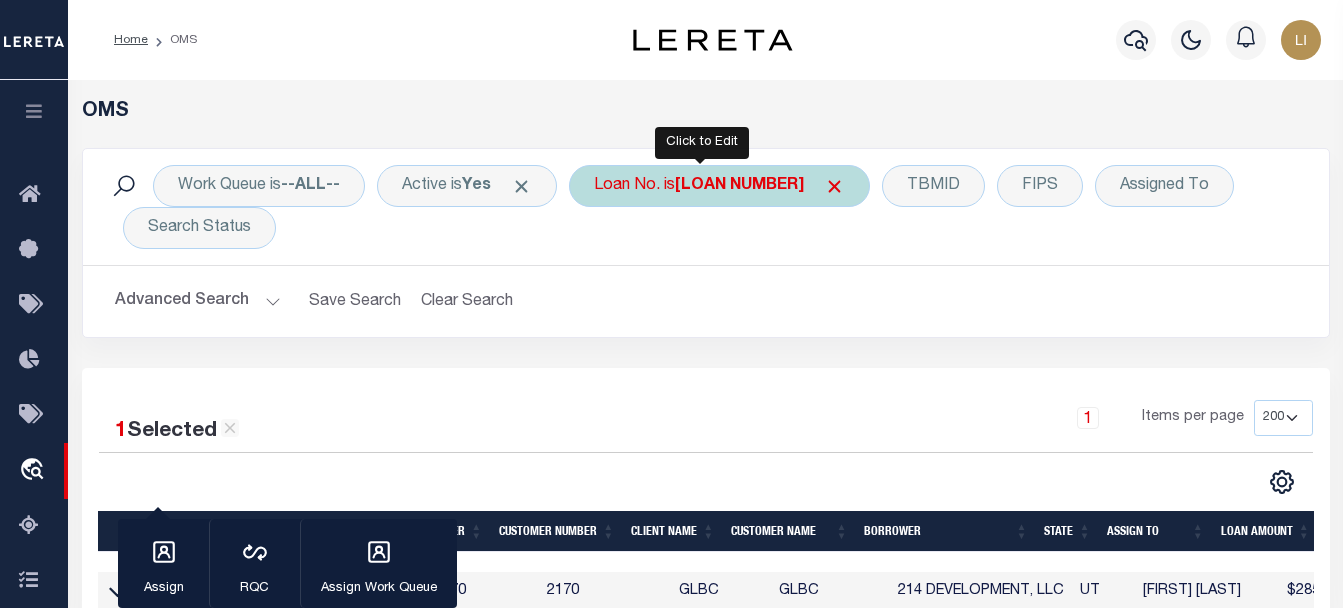 click on "Loan No. is [LOAN NUMBER]" at bounding box center (719, 186) 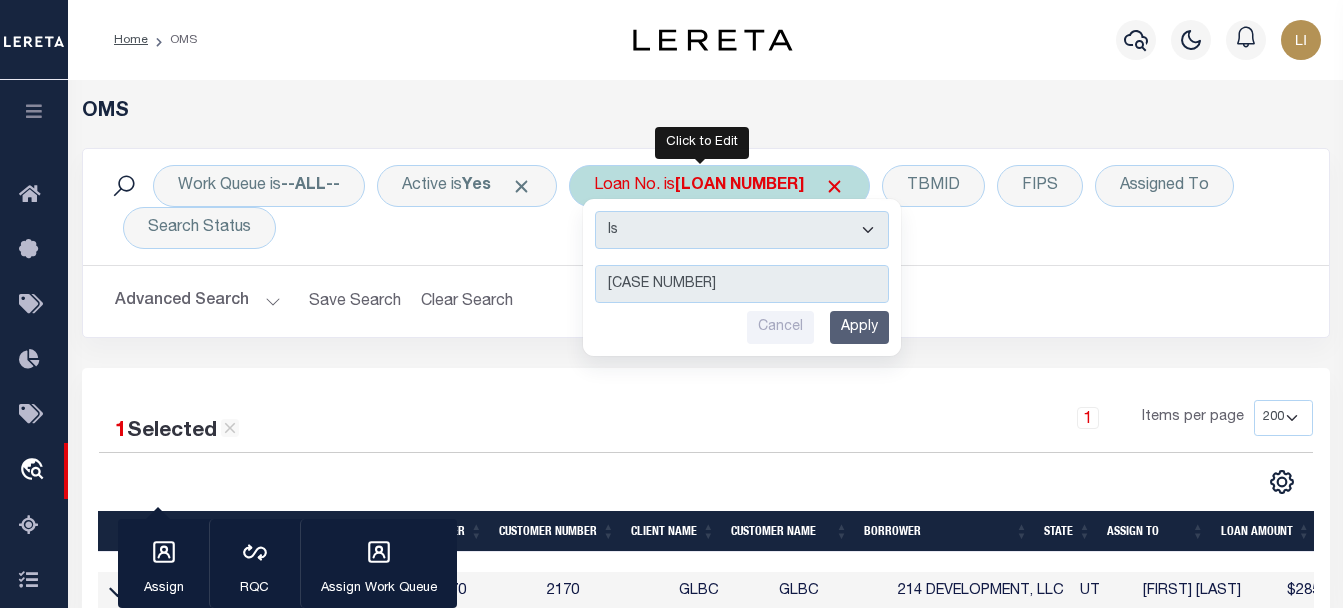type on "[CASE NUMBER]" 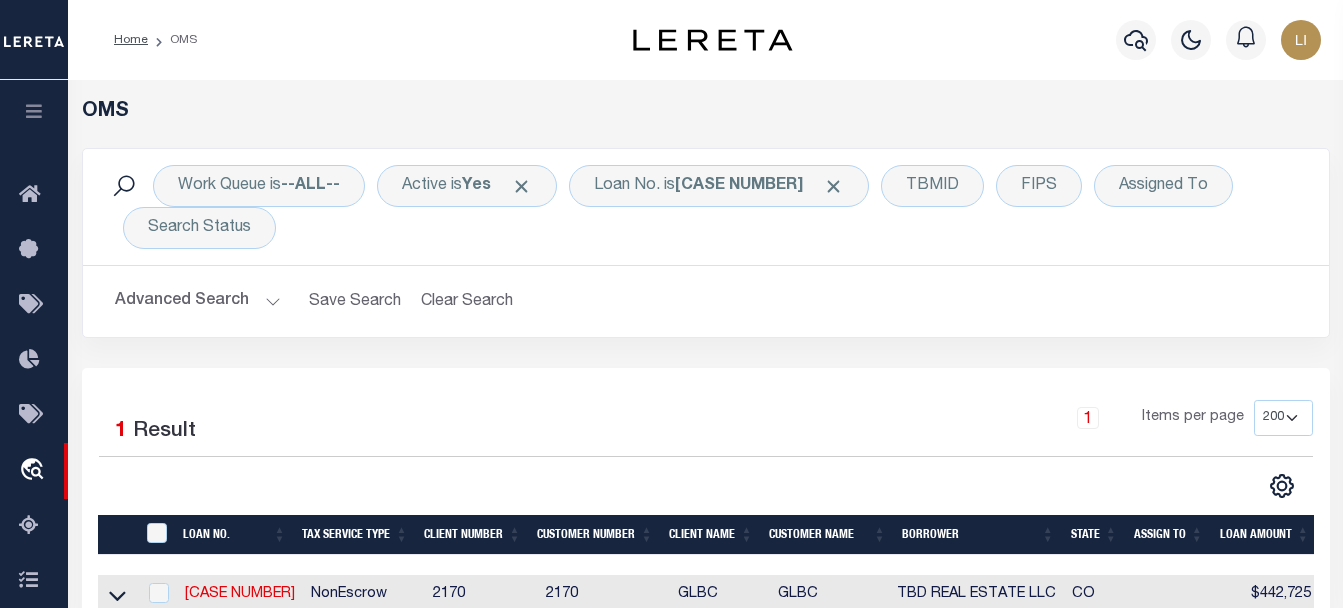 scroll, scrollTop: 200, scrollLeft: 0, axis: vertical 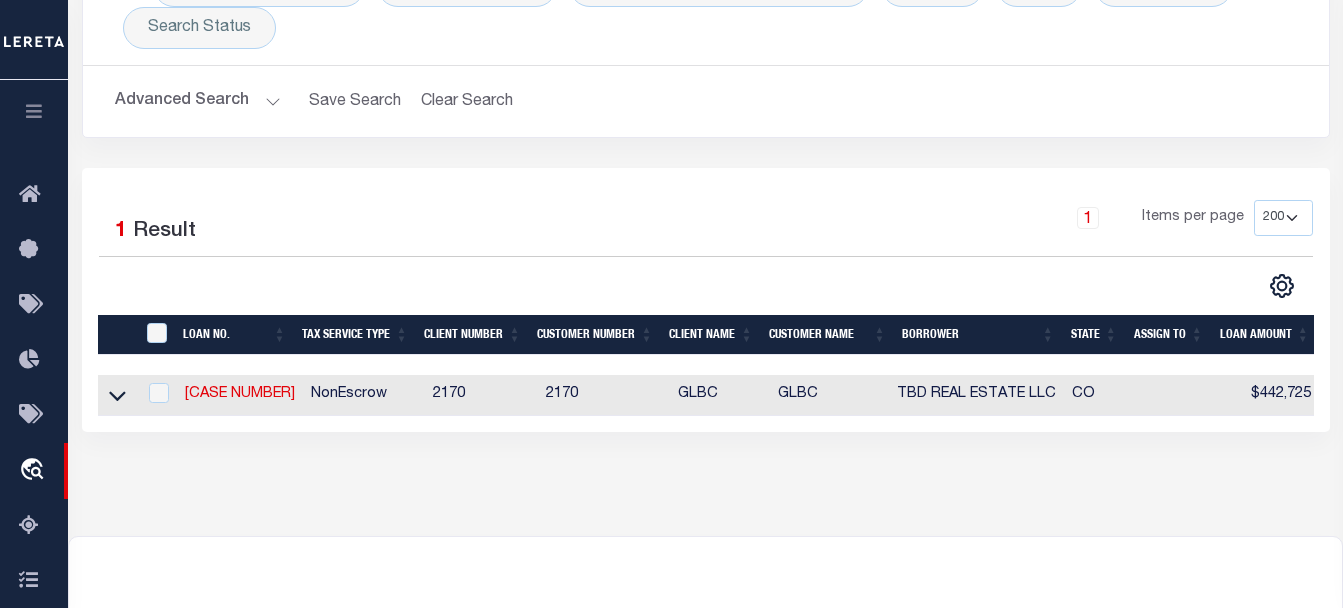 click on "[CASE NUMBER]" at bounding box center (240, 395) 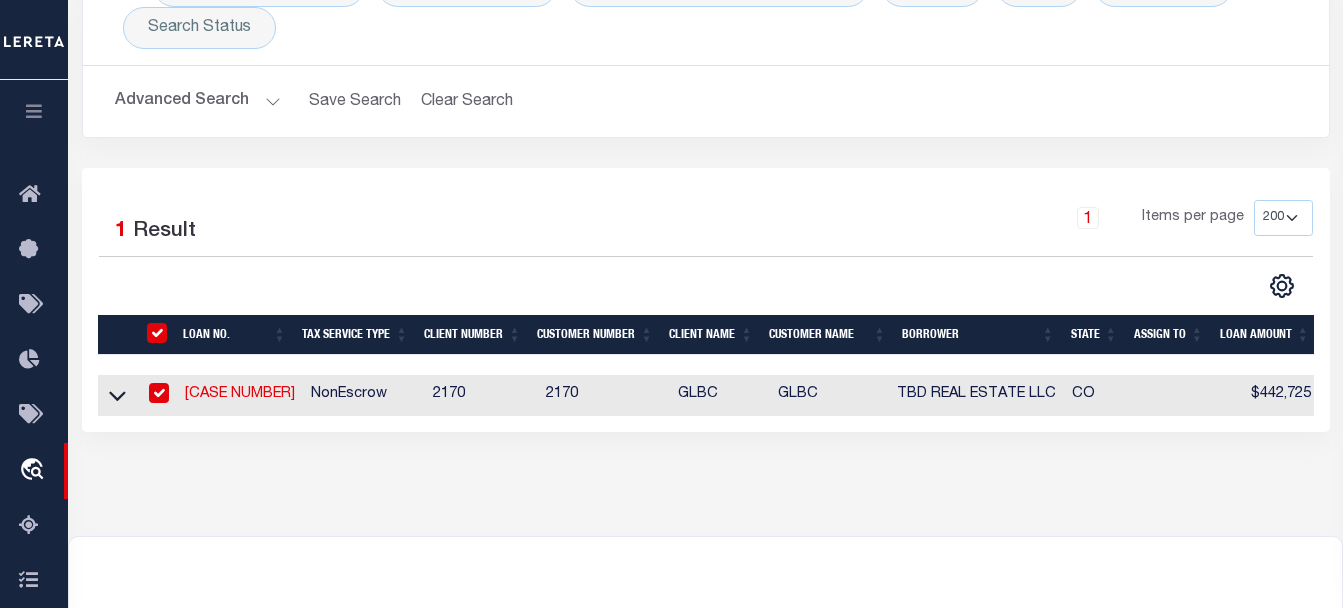 checkbox on "true" 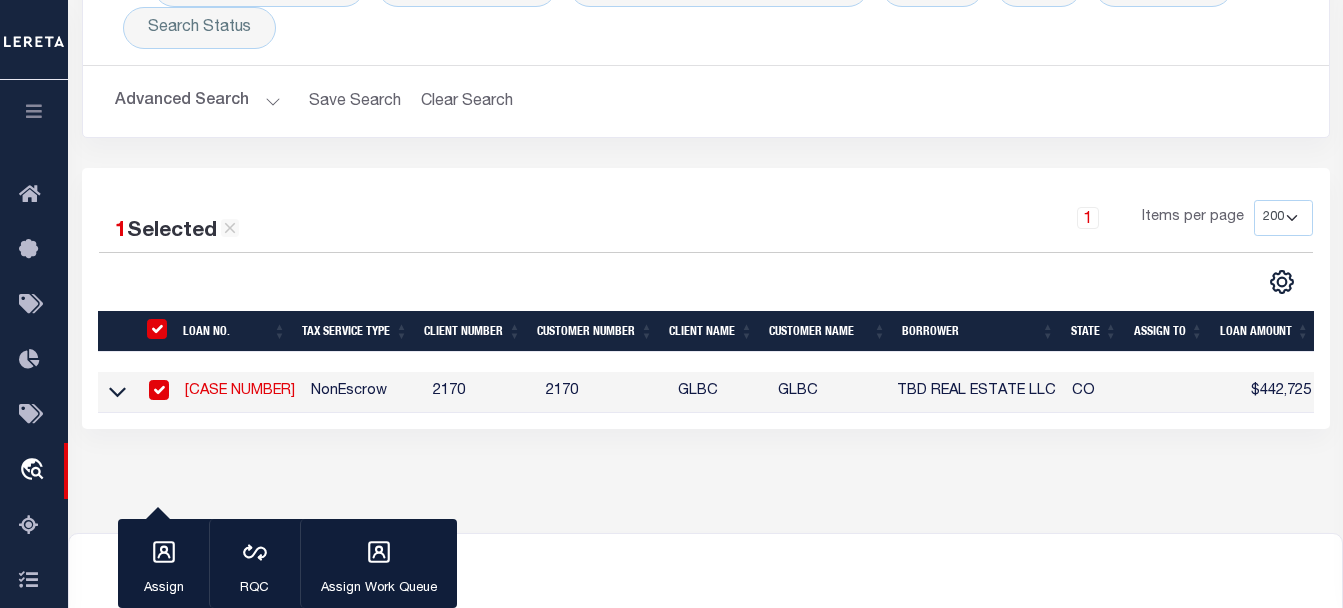 click on "[CASE NUMBER]" at bounding box center [240, 391] 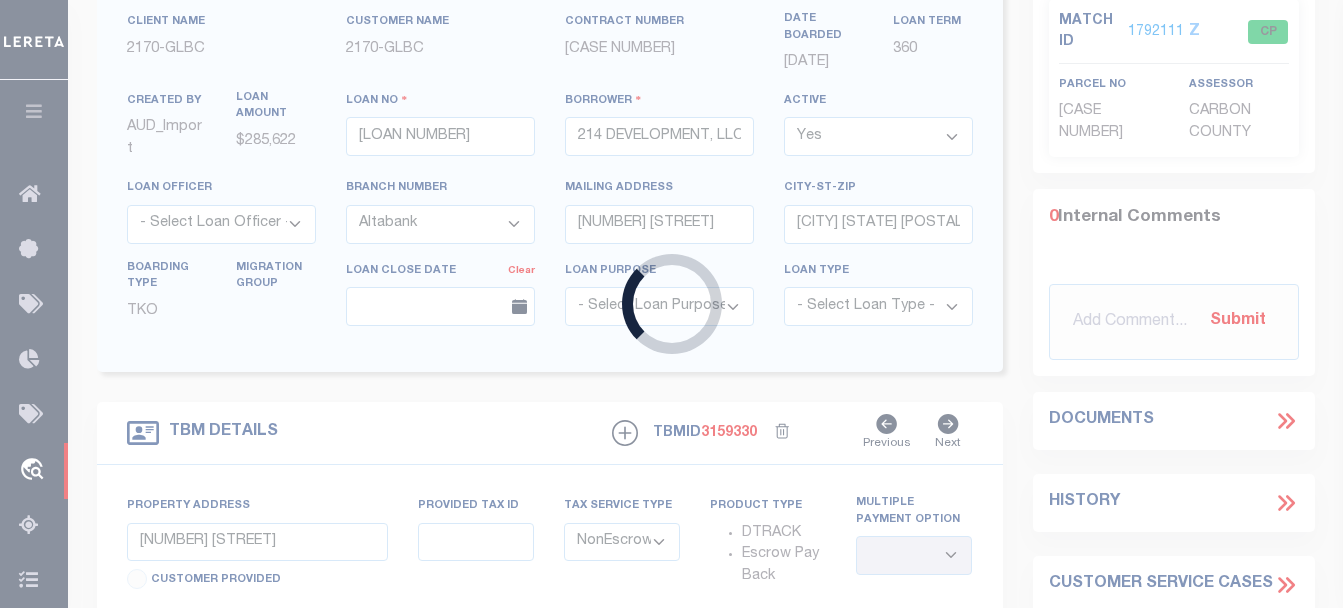type on "[CASE NUMBER]" 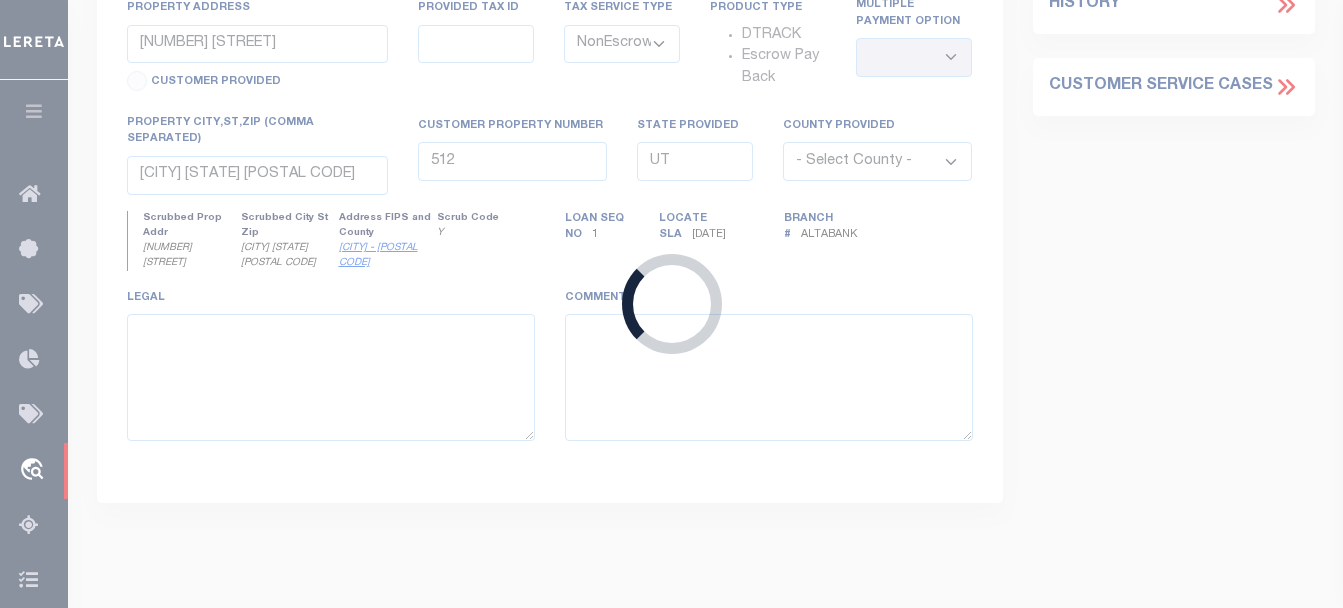 type on "[NUMBER] [STREET]" 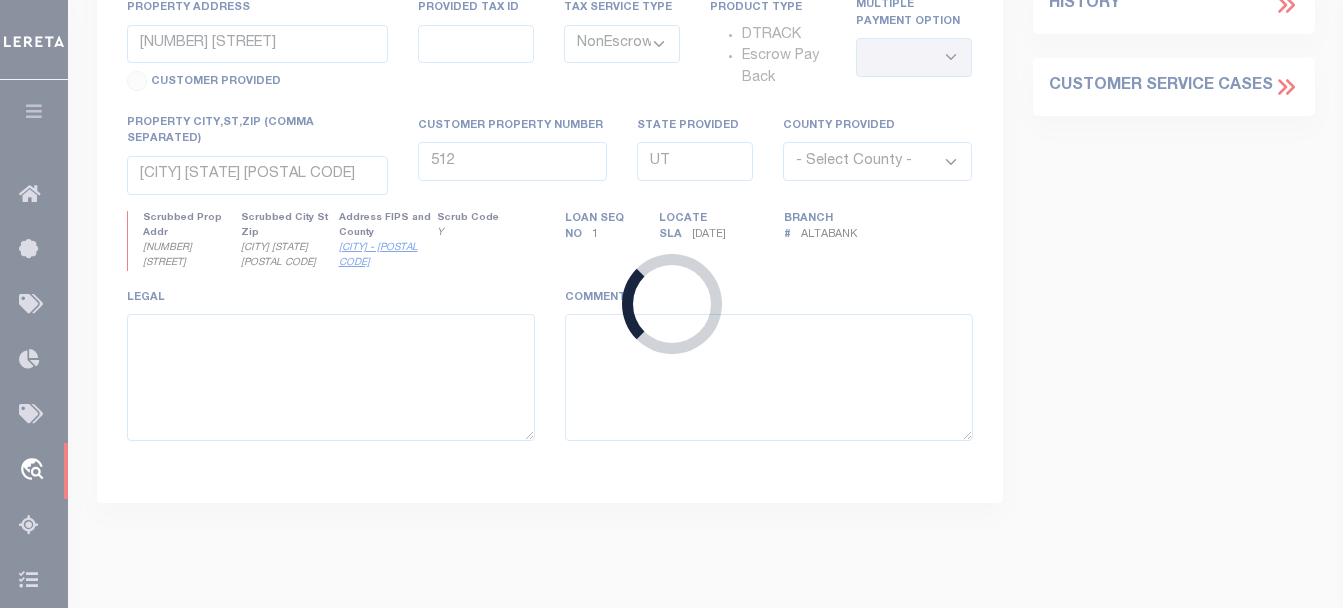 type on "[CITY] [STATE] [POSTAL CODE]" 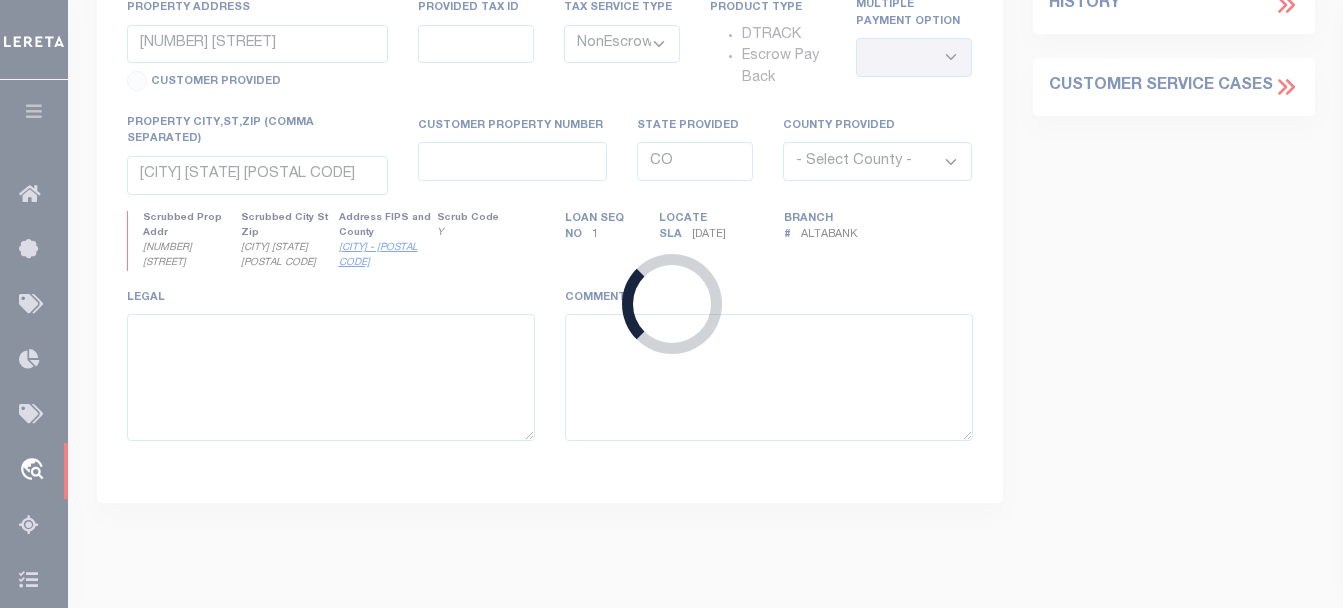 select 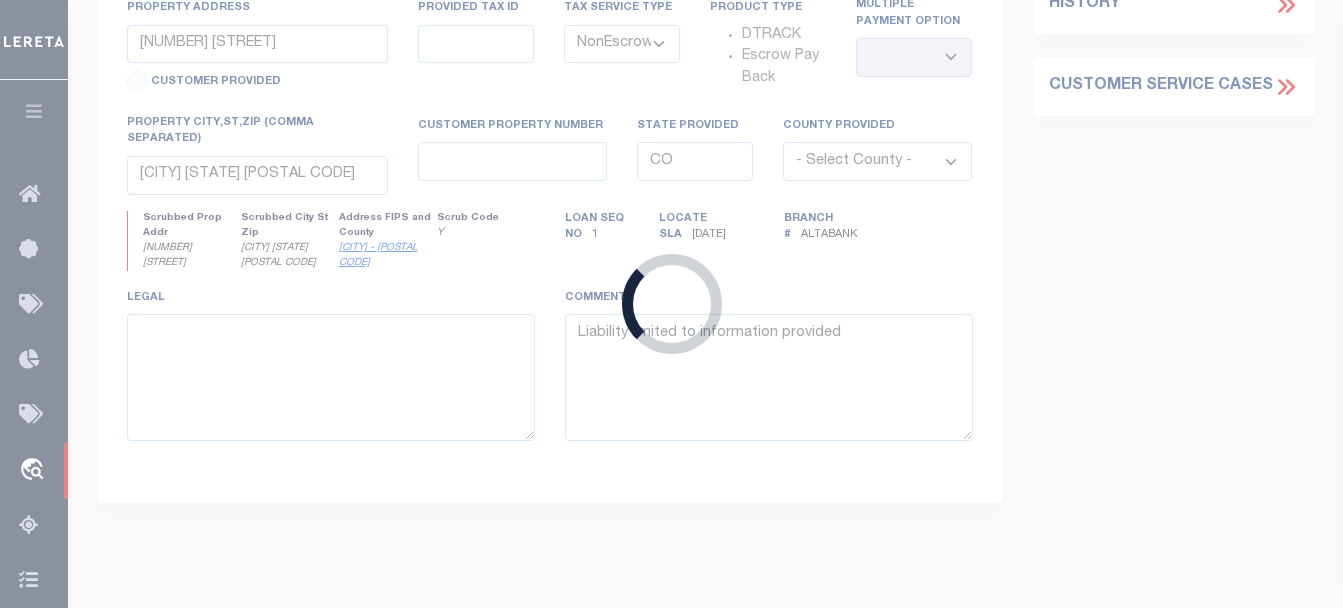 select on "4581" 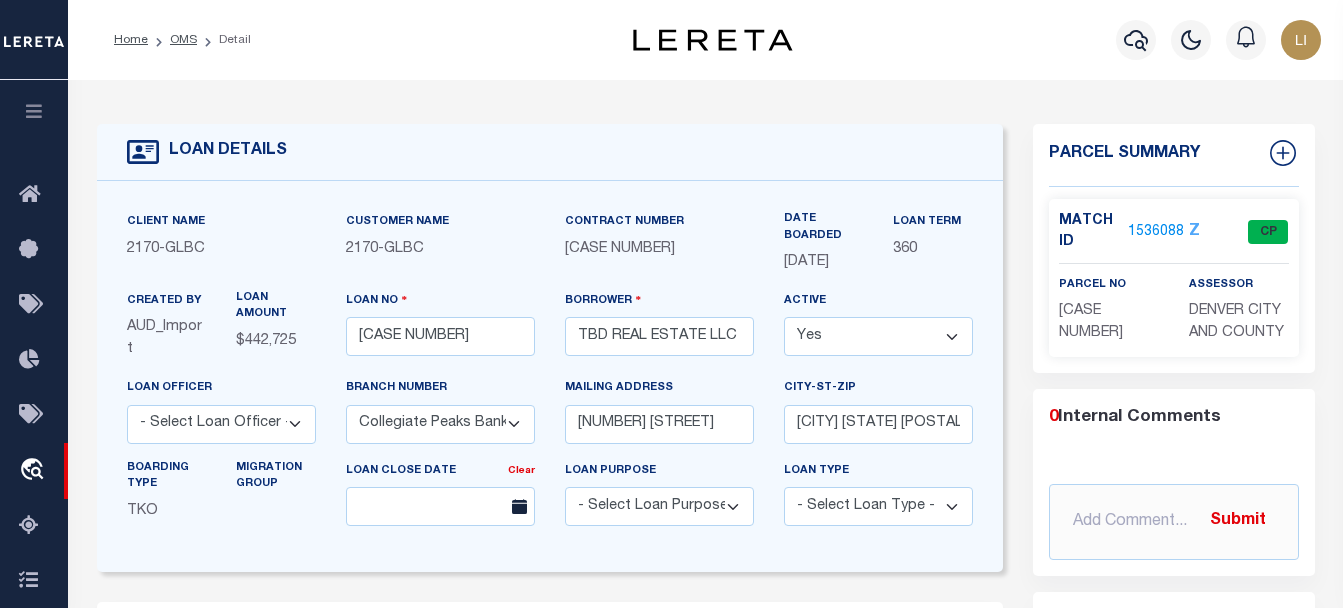 scroll, scrollTop: 400, scrollLeft: 0, axis: vertical 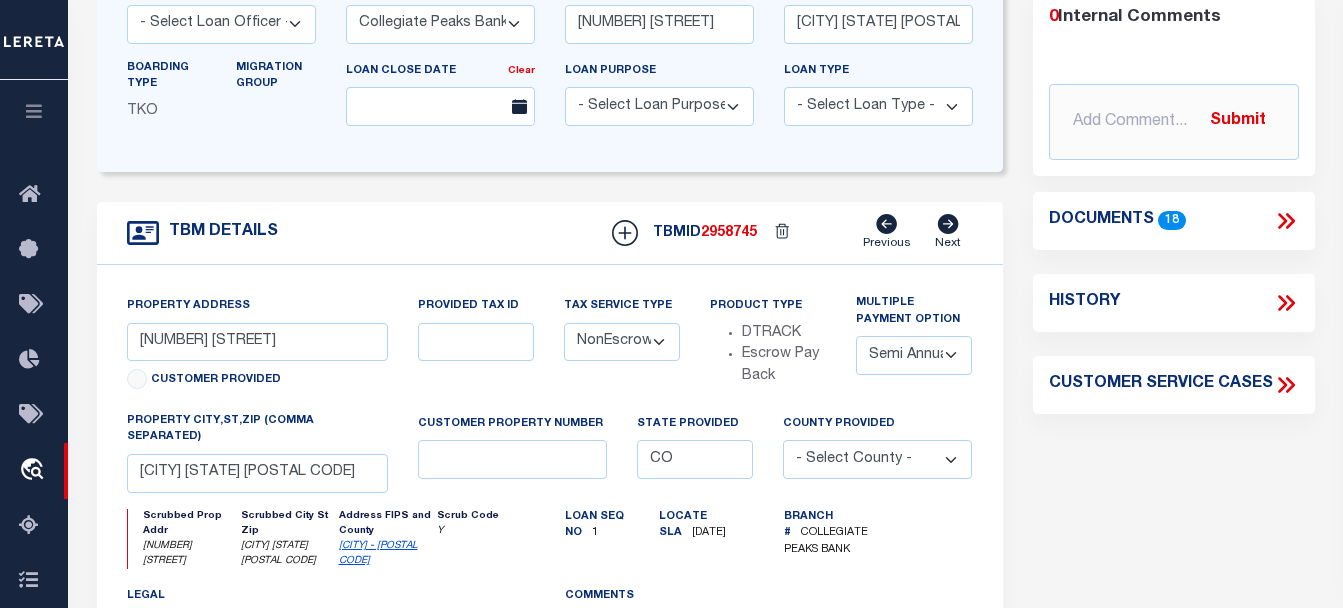 click 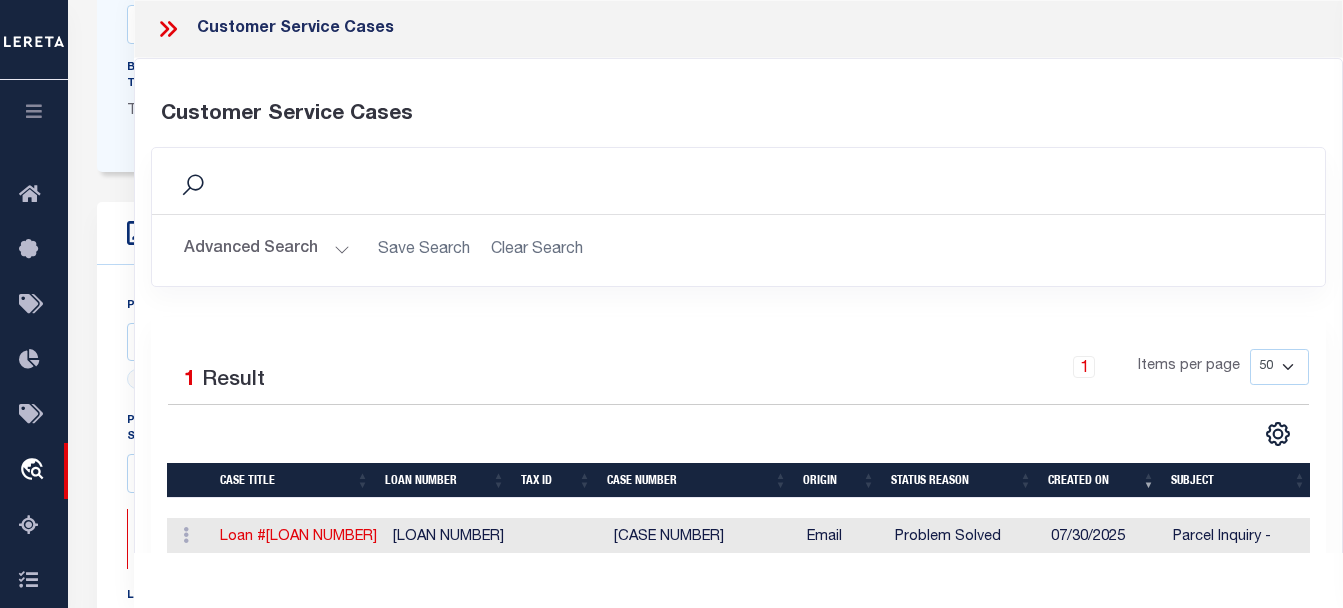 scroll, scrollTop: 83, scrollLeft: 0, axis: vertical 